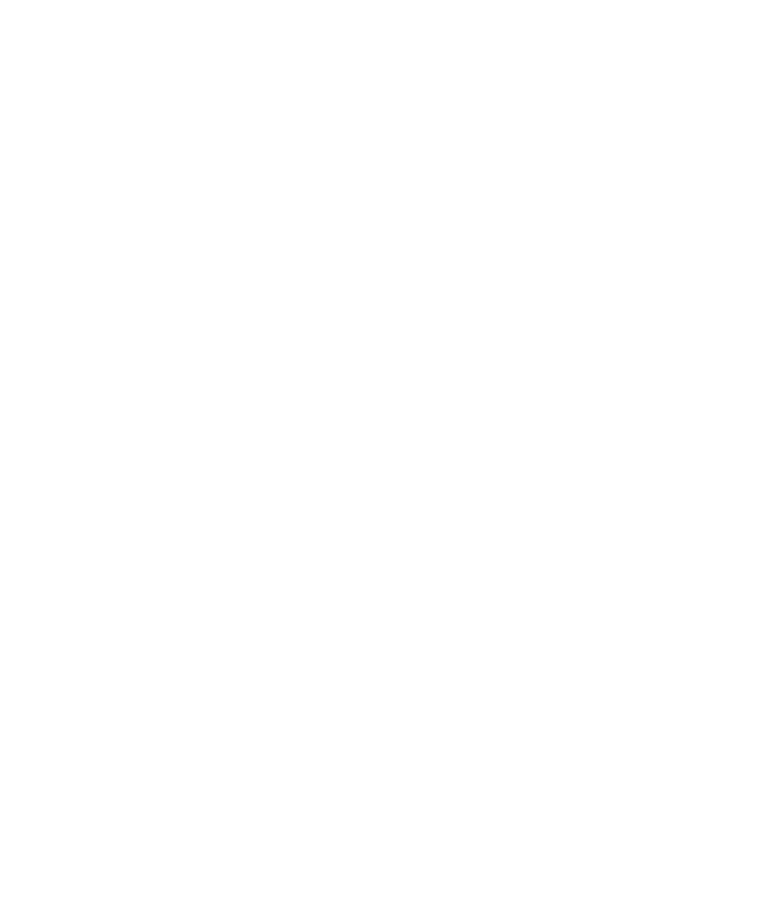 select on "*" 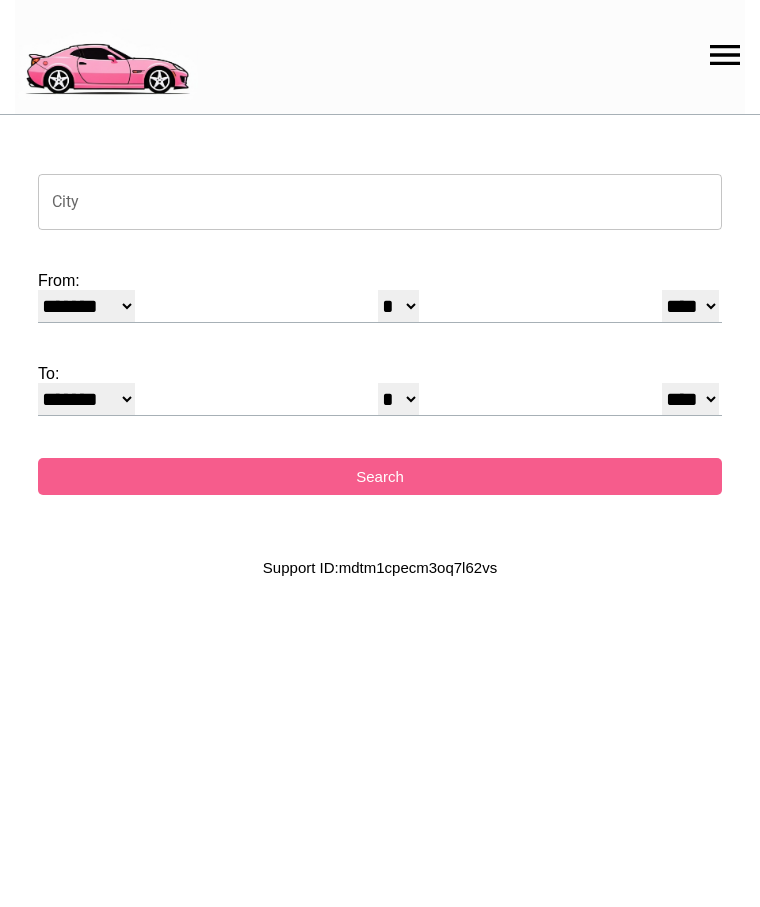 scroll, scrollTop: 0, scrollLeft: 0, axis: both 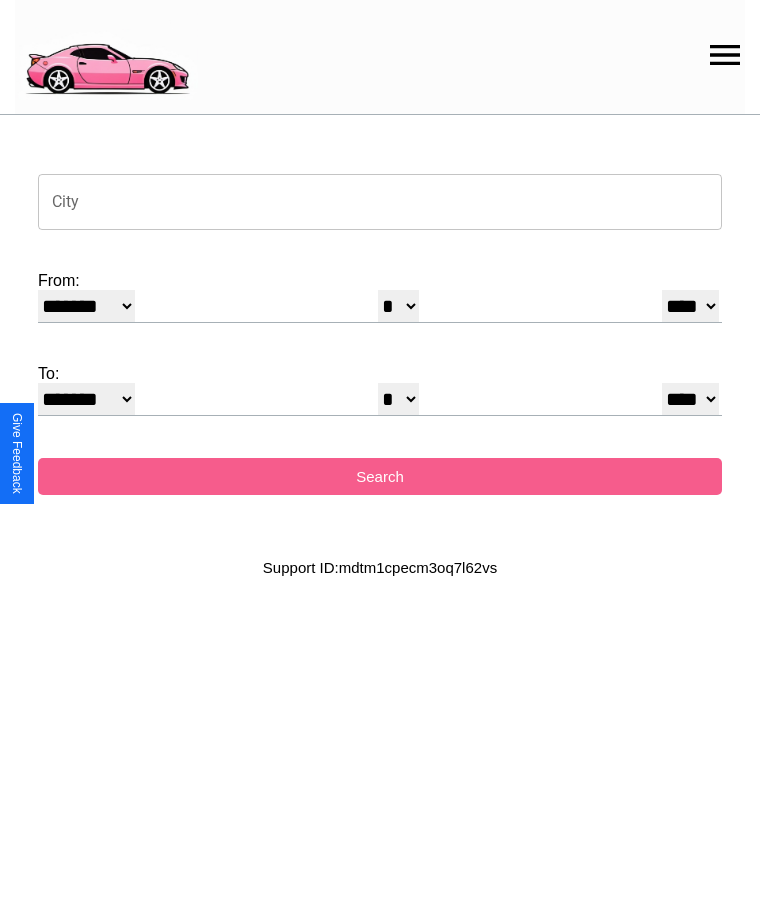 click 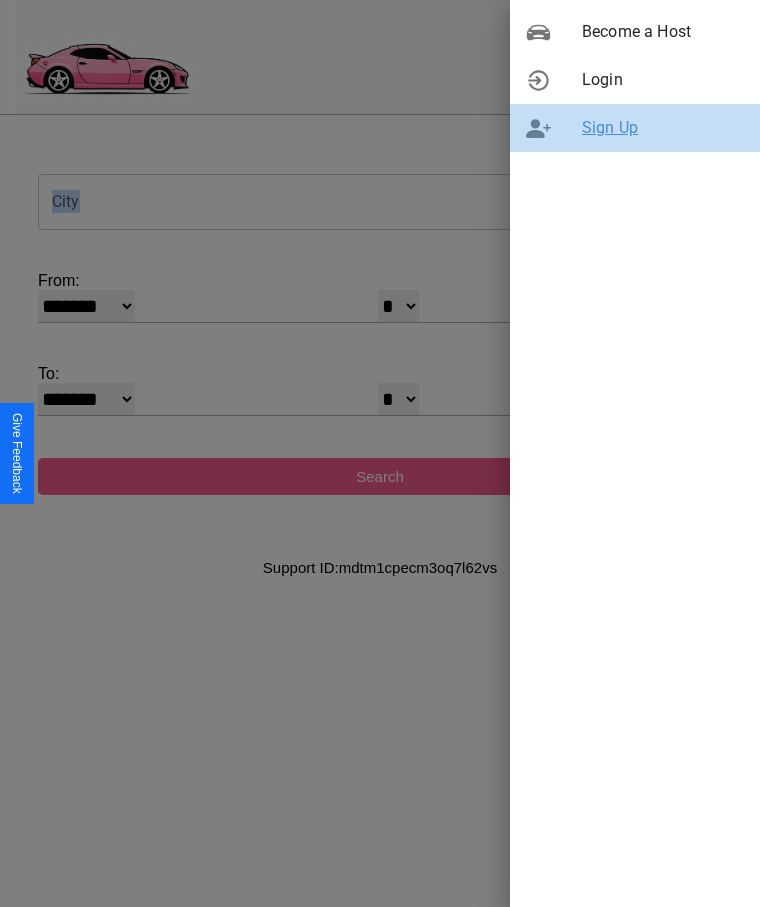 click on "Sign Up" at bounding box center [663, 128] 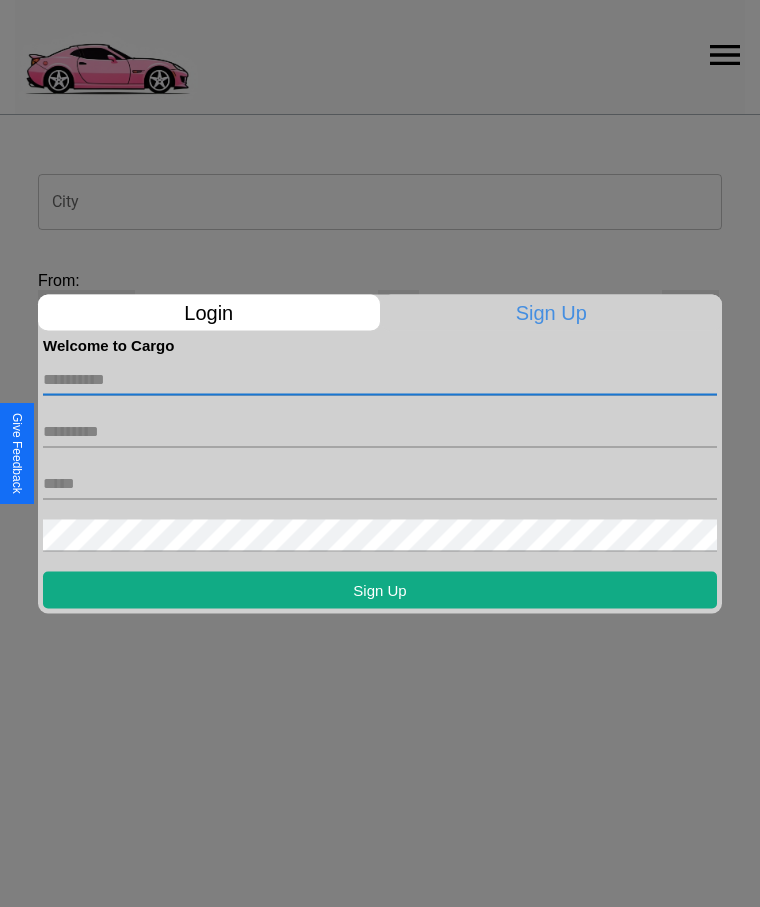 click at bounding box center [380, 379] 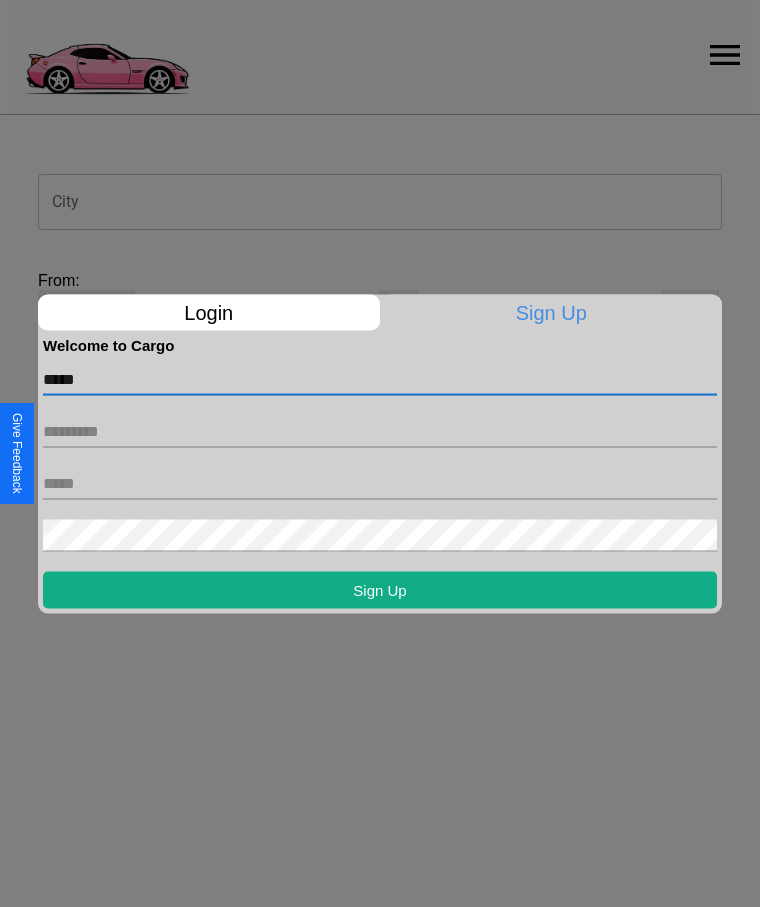 type on "*****" 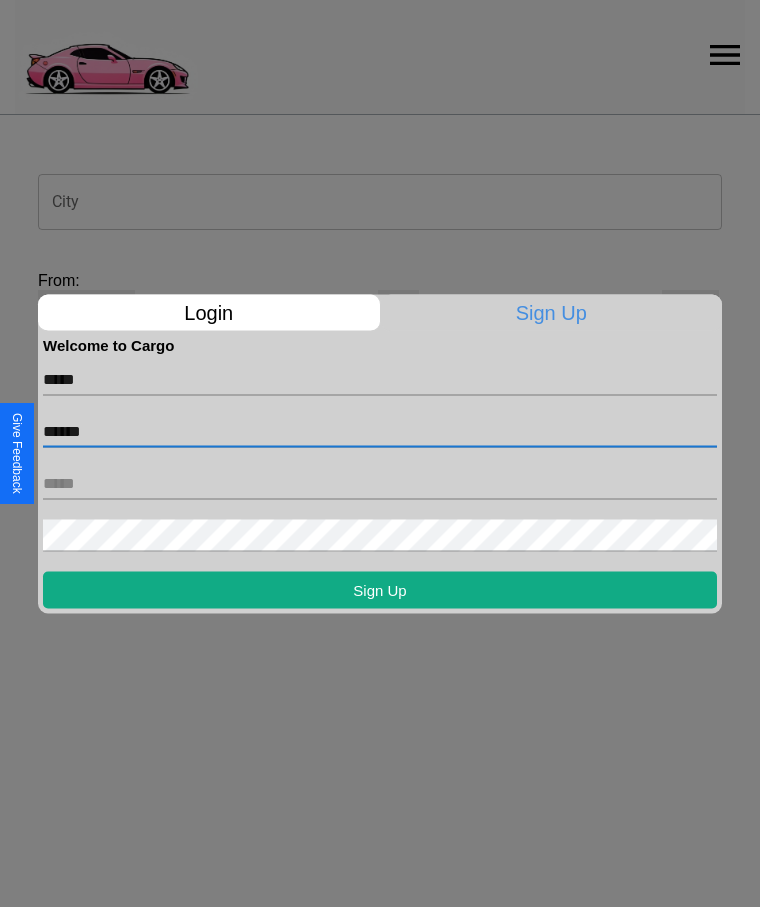 type on "******" 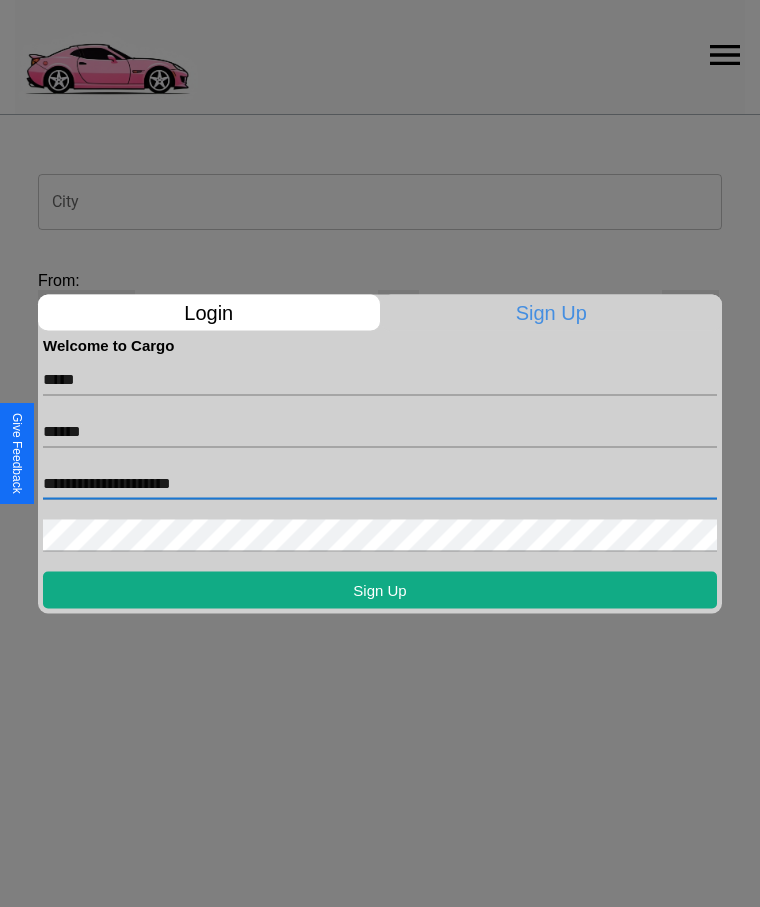 type on "**********" 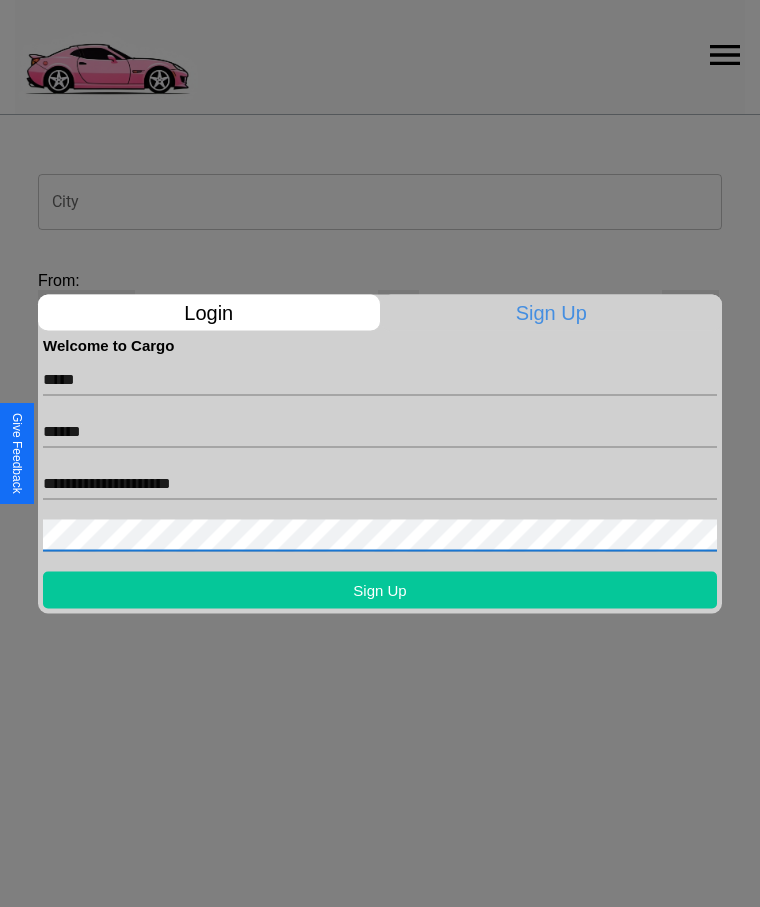 click on "Sign Up" at bounding box center [380, 589] 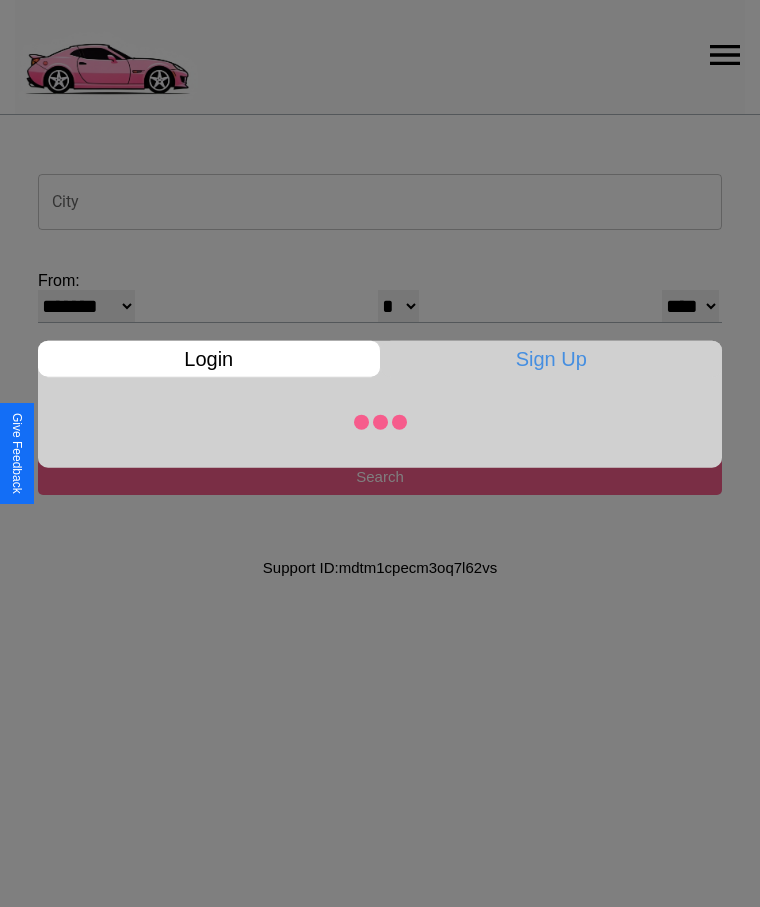 select on "*" 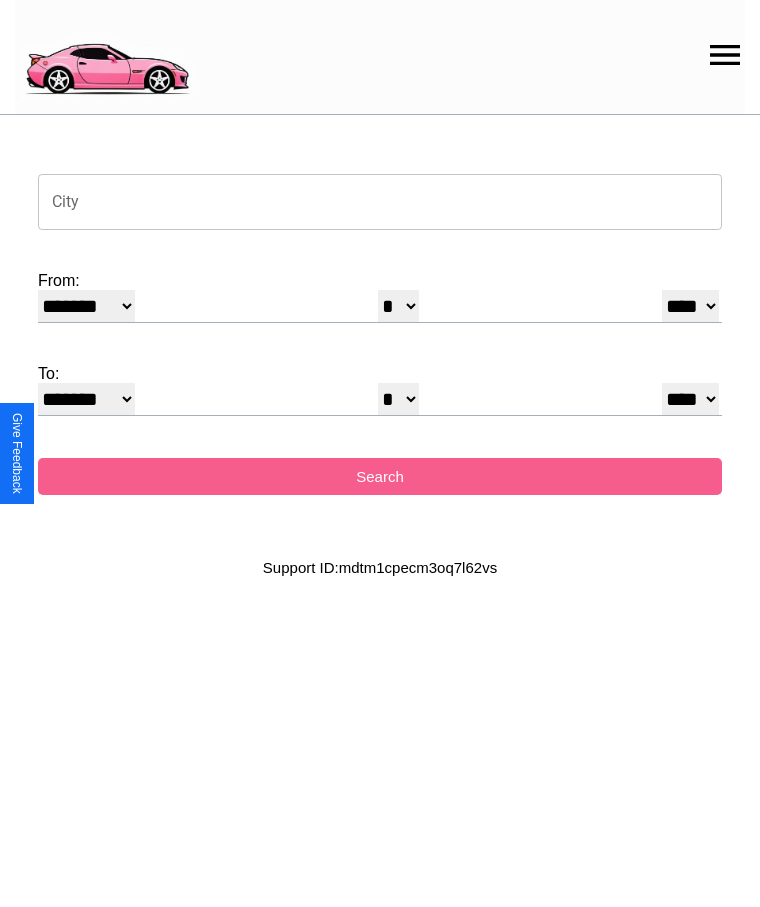 click on "City" at bounding box center [380, 202] 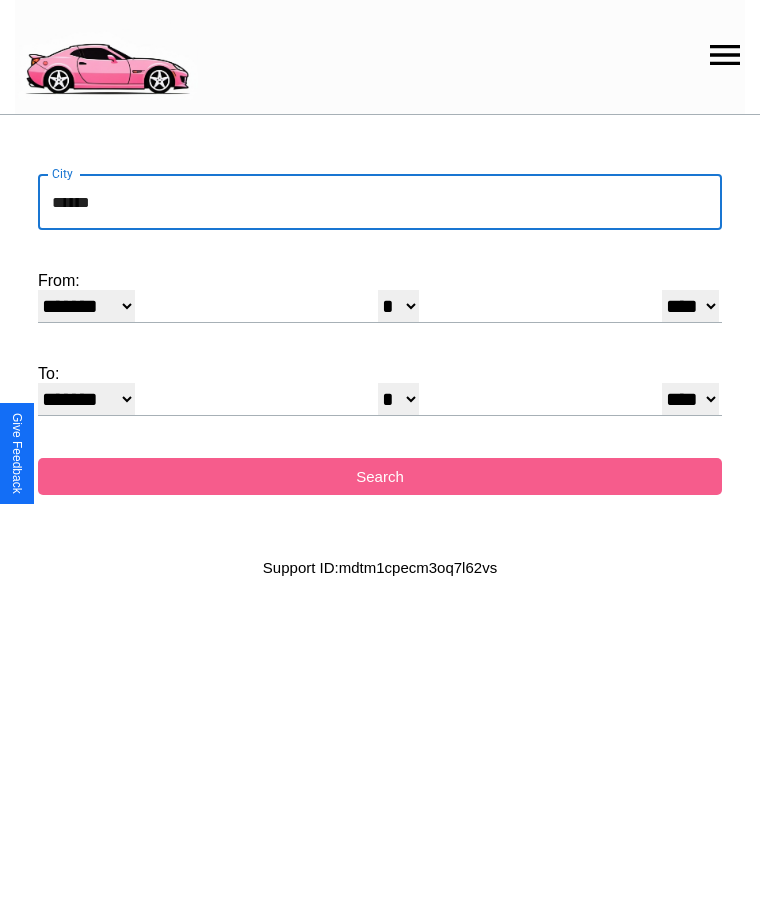 type on "******" 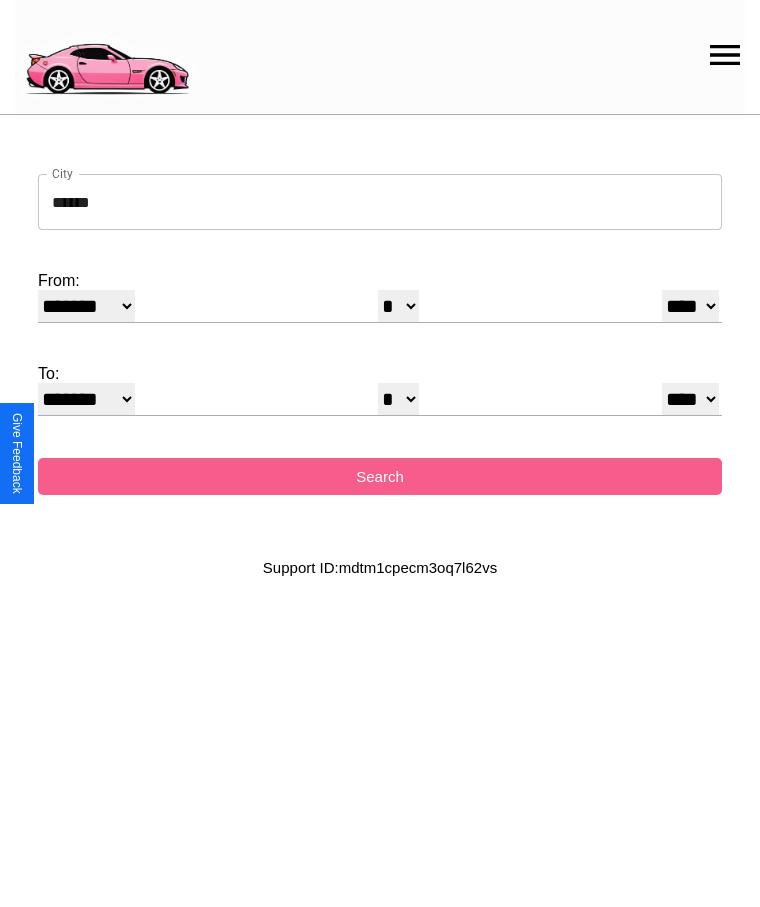 click on "******* ******** ***** ***** *** **** **** ****** ********* ******* ******** ********" at bounding box center [86, 306] 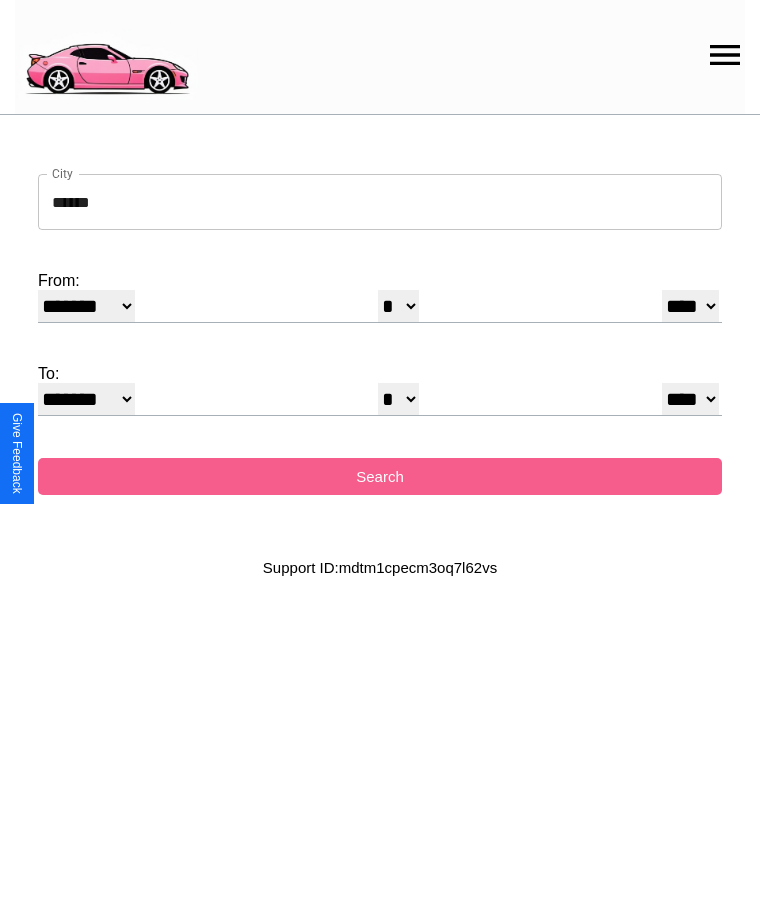 select on "**" 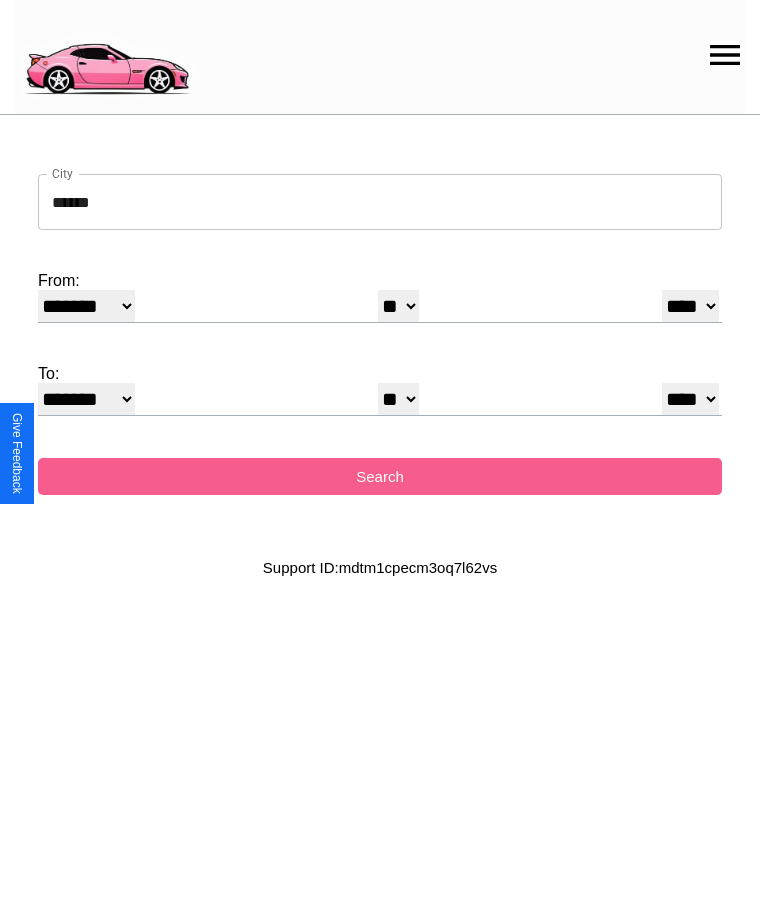 click on "* * * * * * * * * ** ** ** ** ** ** ** ** ** ** ** ** ** ** ** ** ** ** ** ** **" at bounding box center [398, 399] 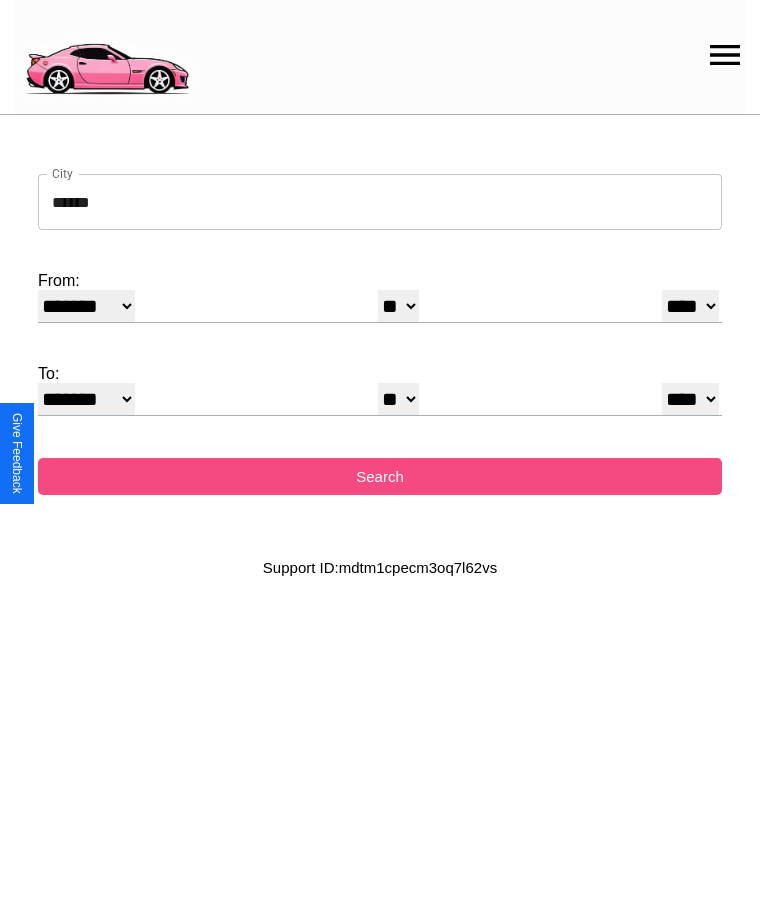 click on "Search" at bounding box center [380, 476] 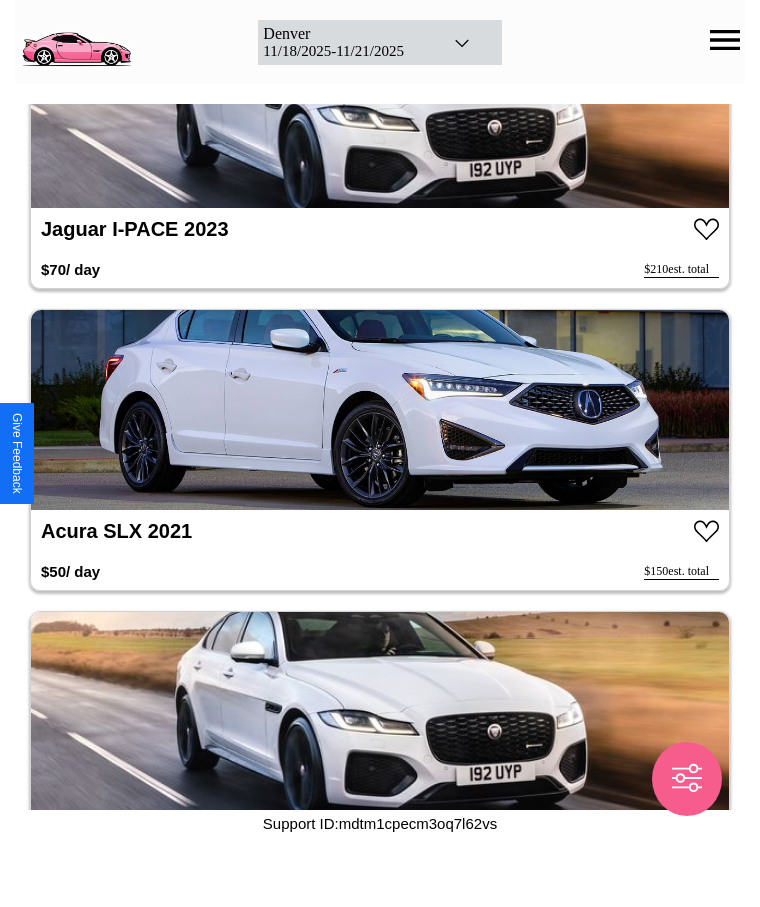 scroll, scrollTop: 120, scrollLeft: 0, axis: vertical 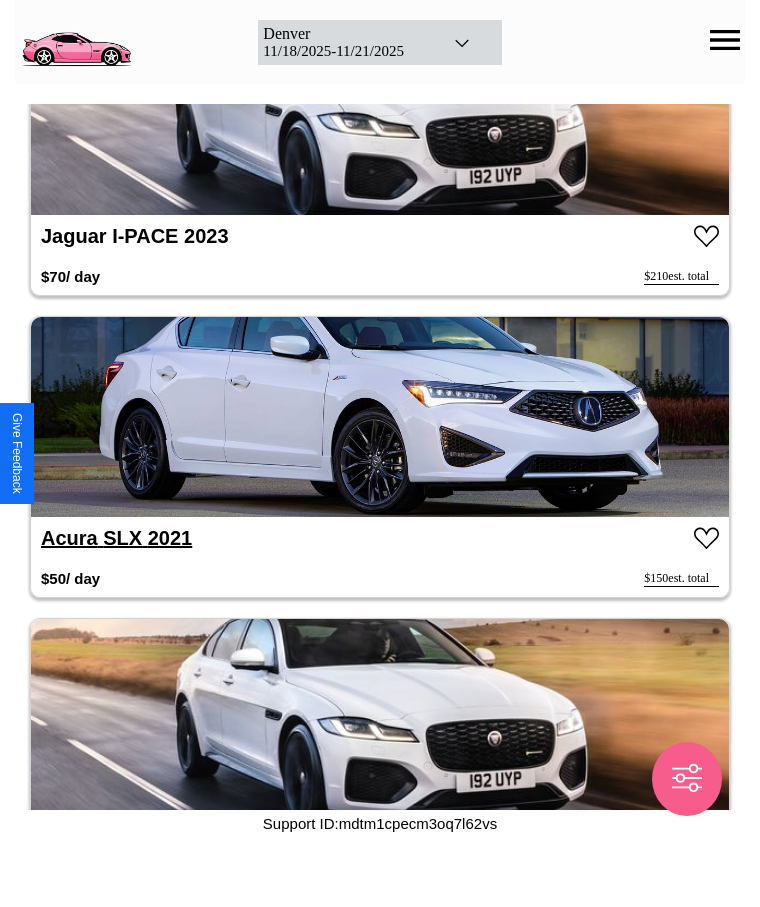 click on "Acura   SLX   2021" at bounding box center (116, 538) 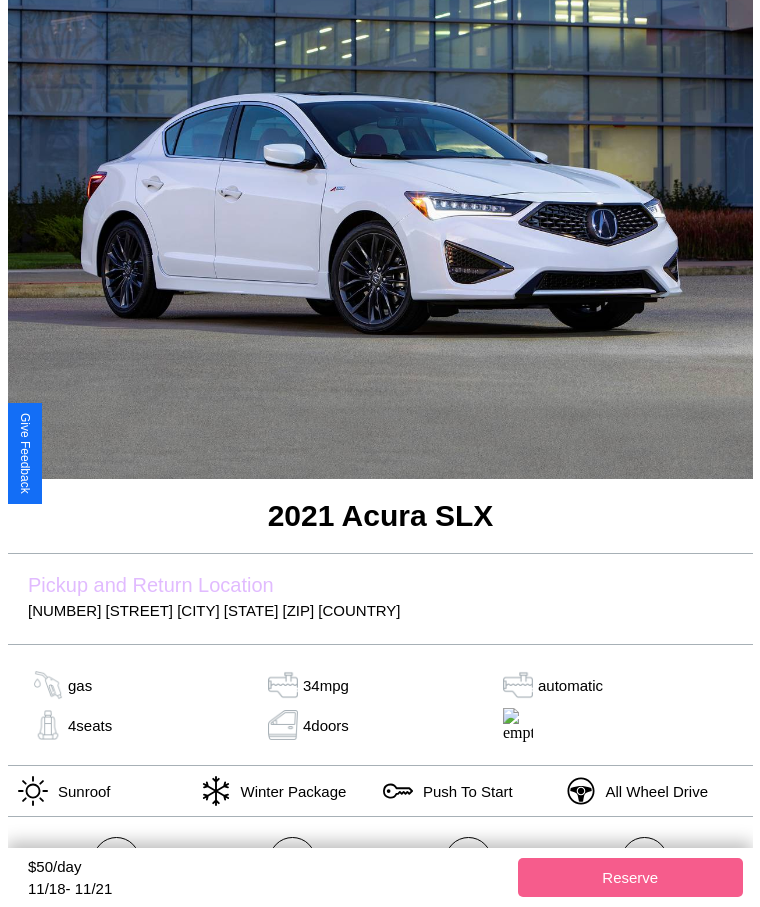 scroll, scrollTop: 284, scrollLeft: 0, axis: vertical 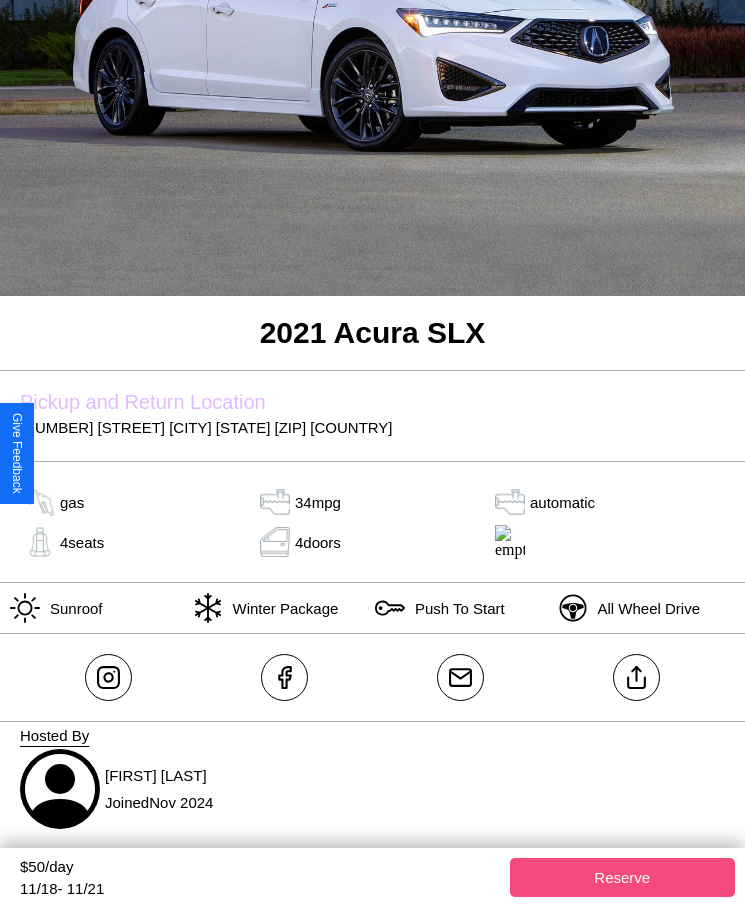 click on "Reserve" at bounding box center [623, 877] 